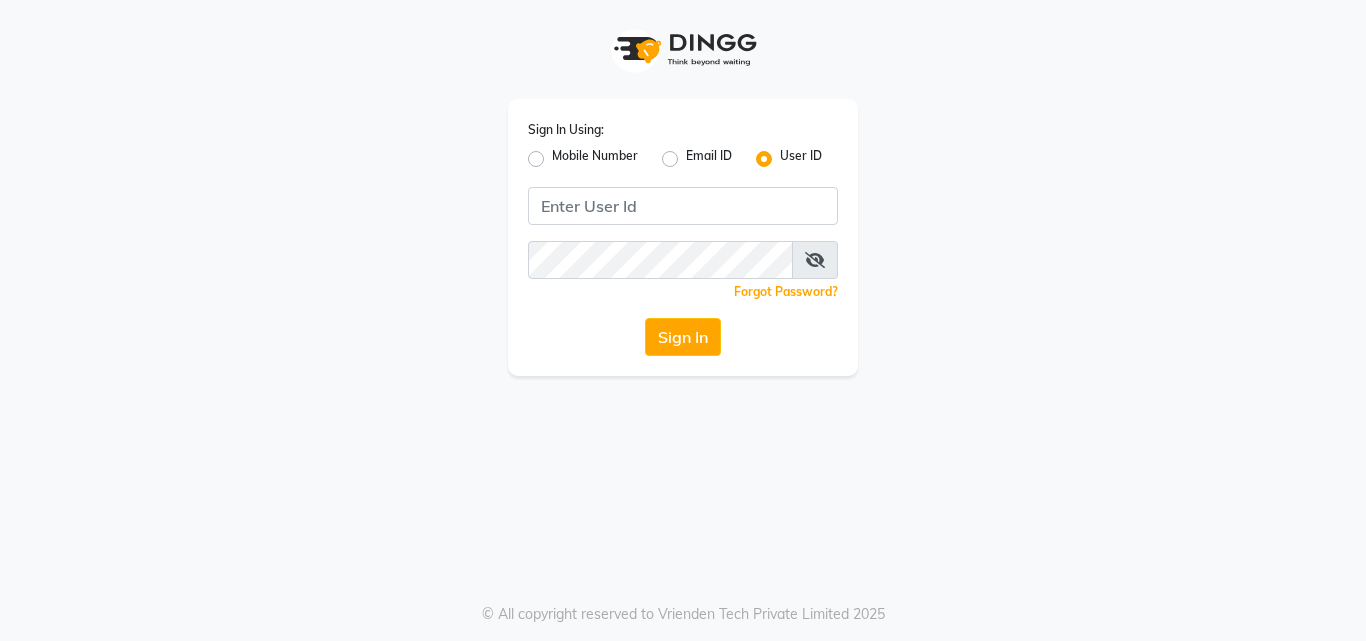 scroll, scrollTop: 0, scrollLeft: 0, axis: both 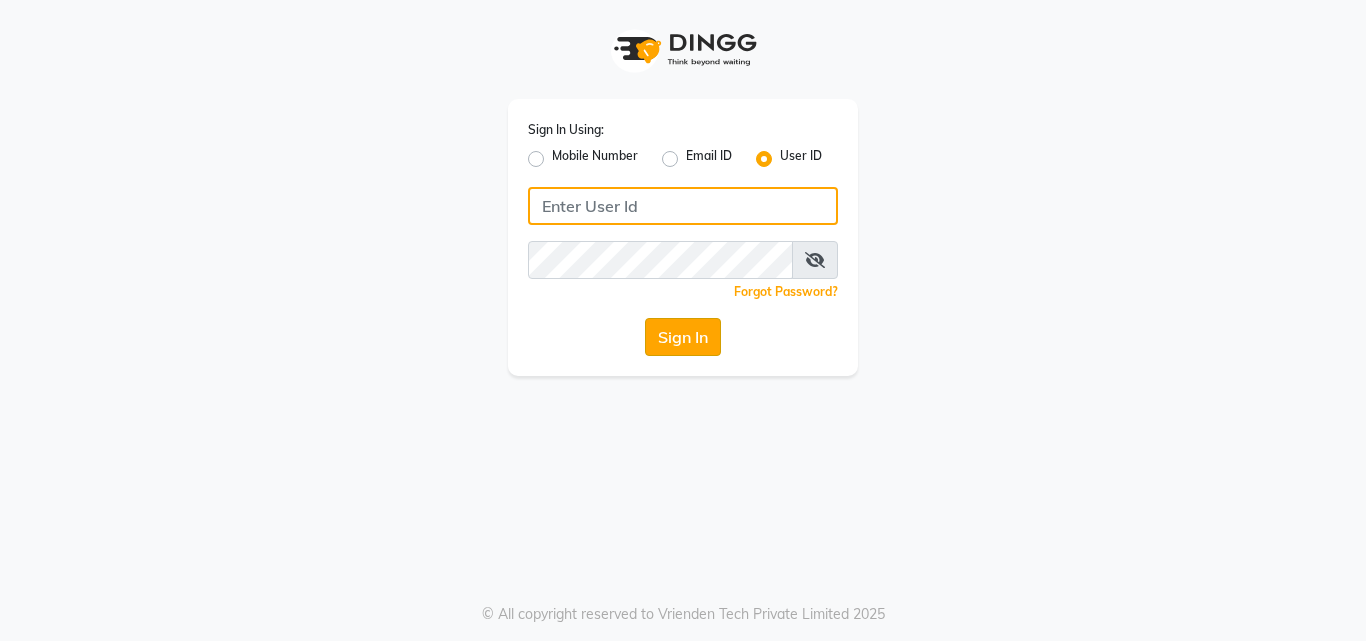 type on "aziz" 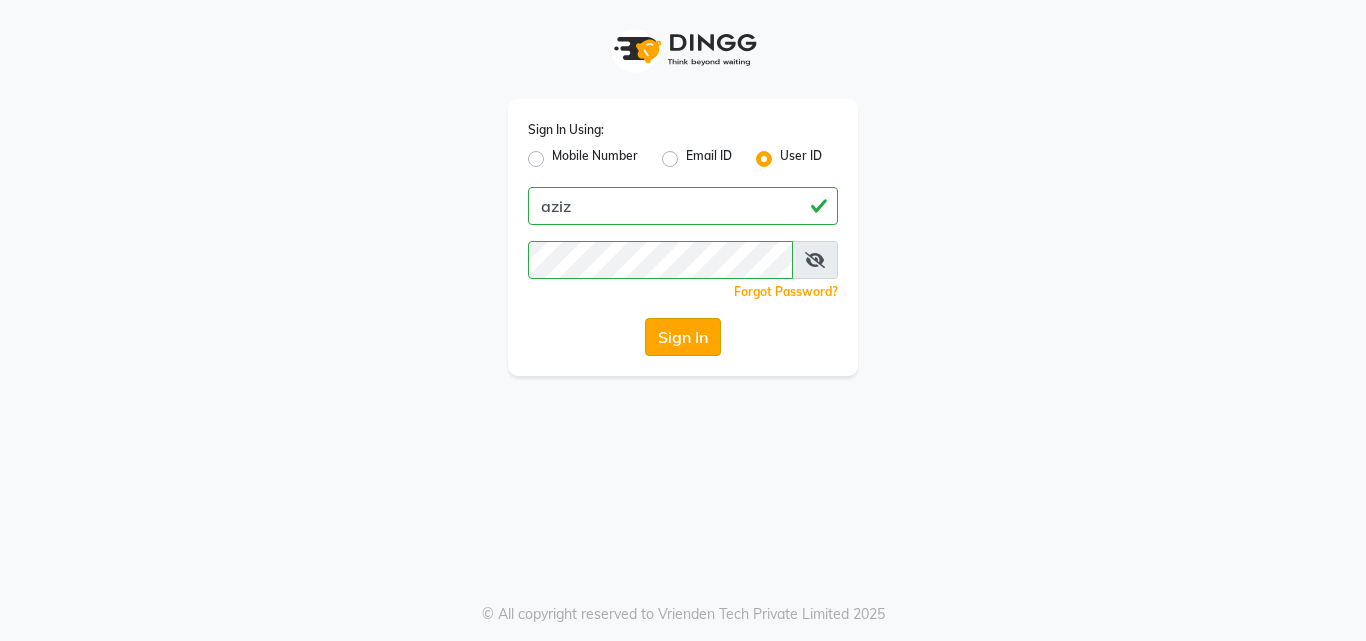 click on "Sign In" 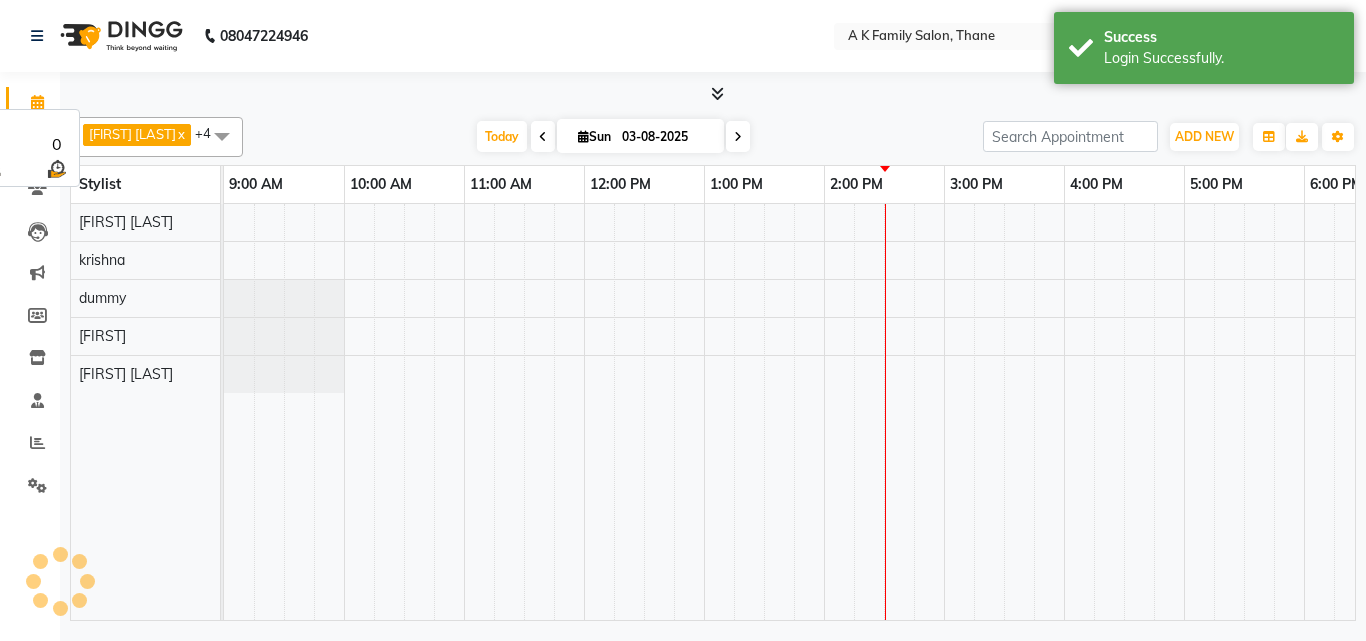select on "en" 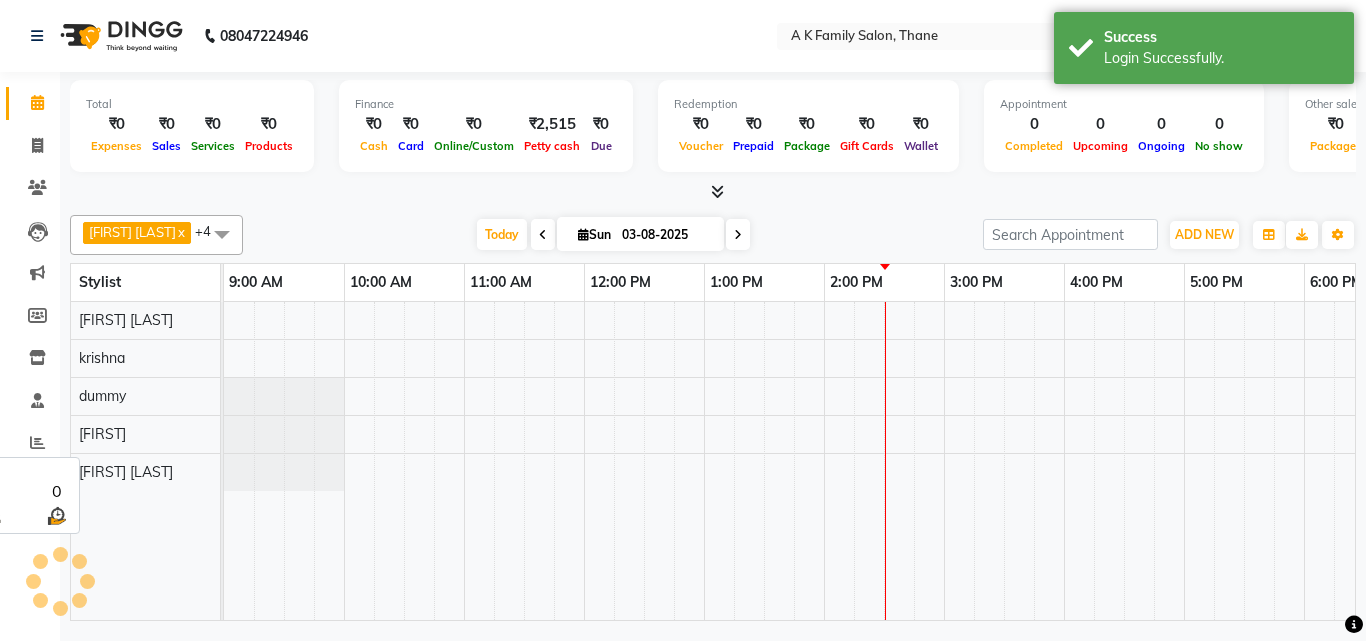 scroll, scrollTop: 0, scrollLeft: 0, axis: both 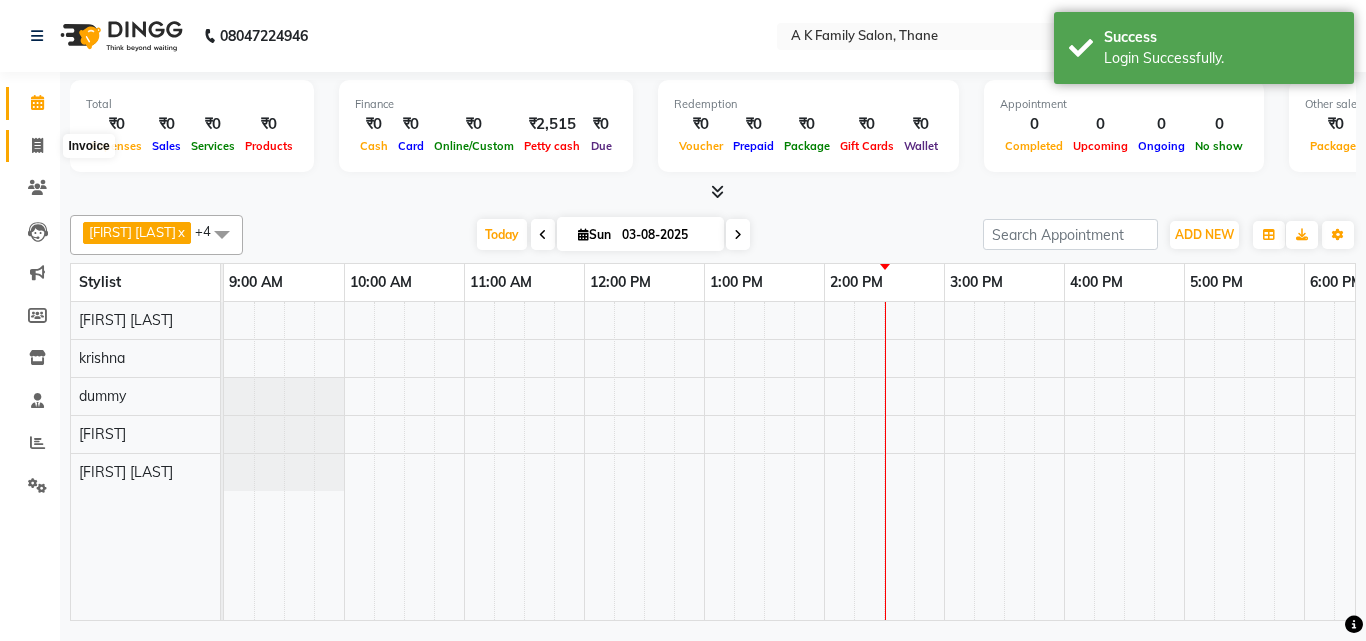 click 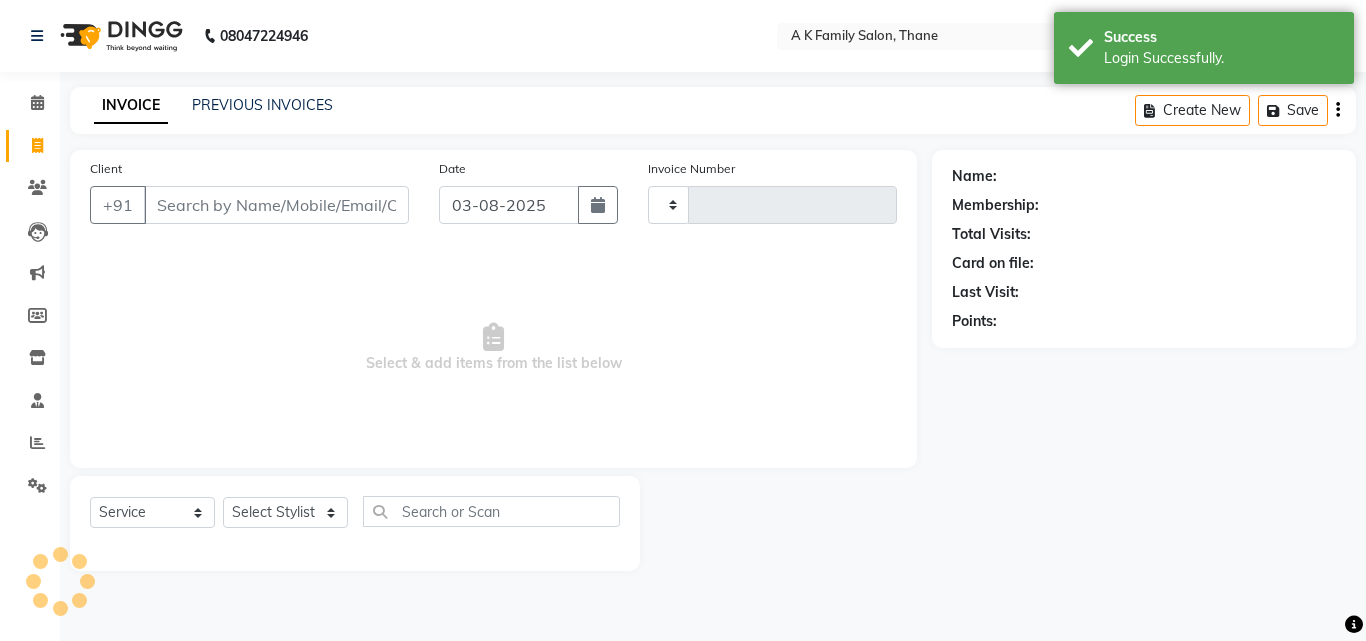 type on "1290" 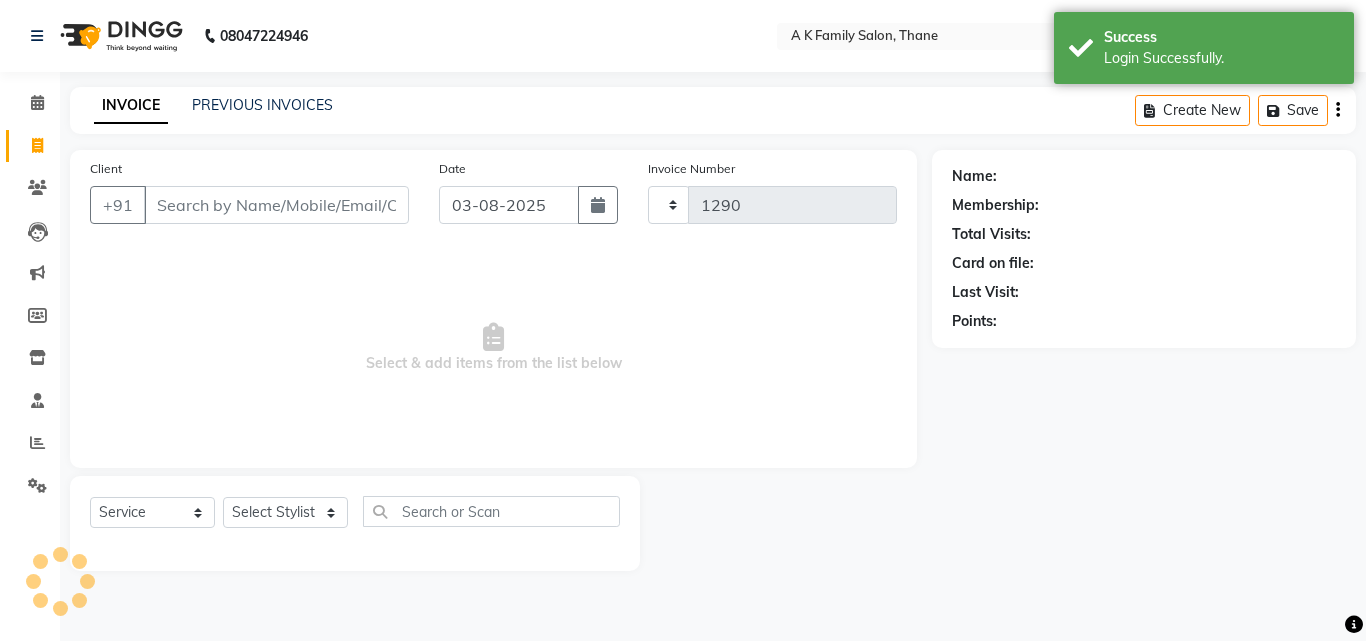 select on "5033" 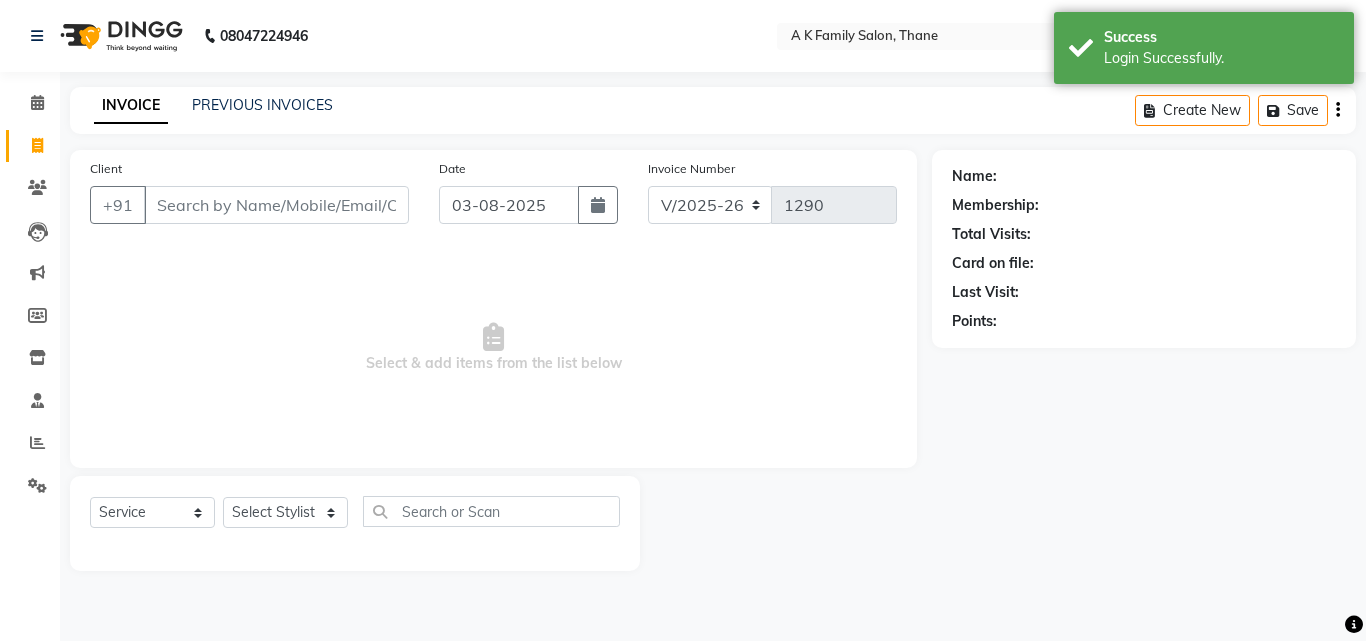 click on "Client" at bounding box center (276, 205) 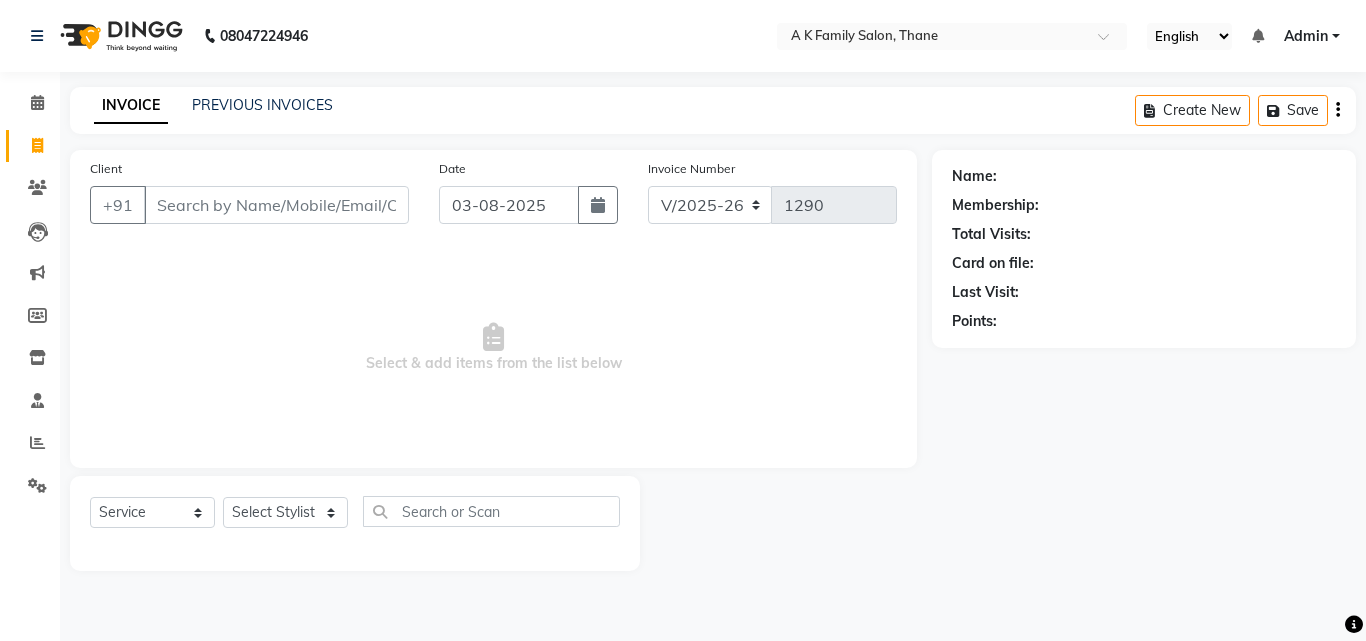 click on "Client" at bounding box center [276, 205] 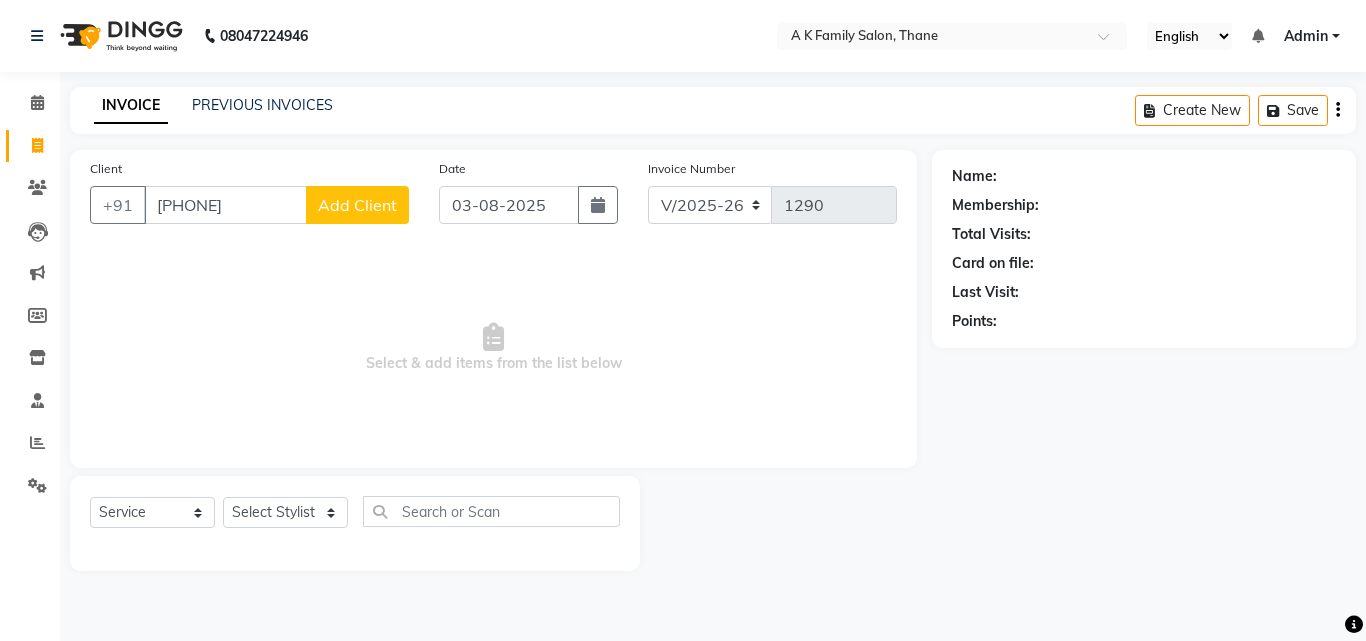 type on "[PHONE]" 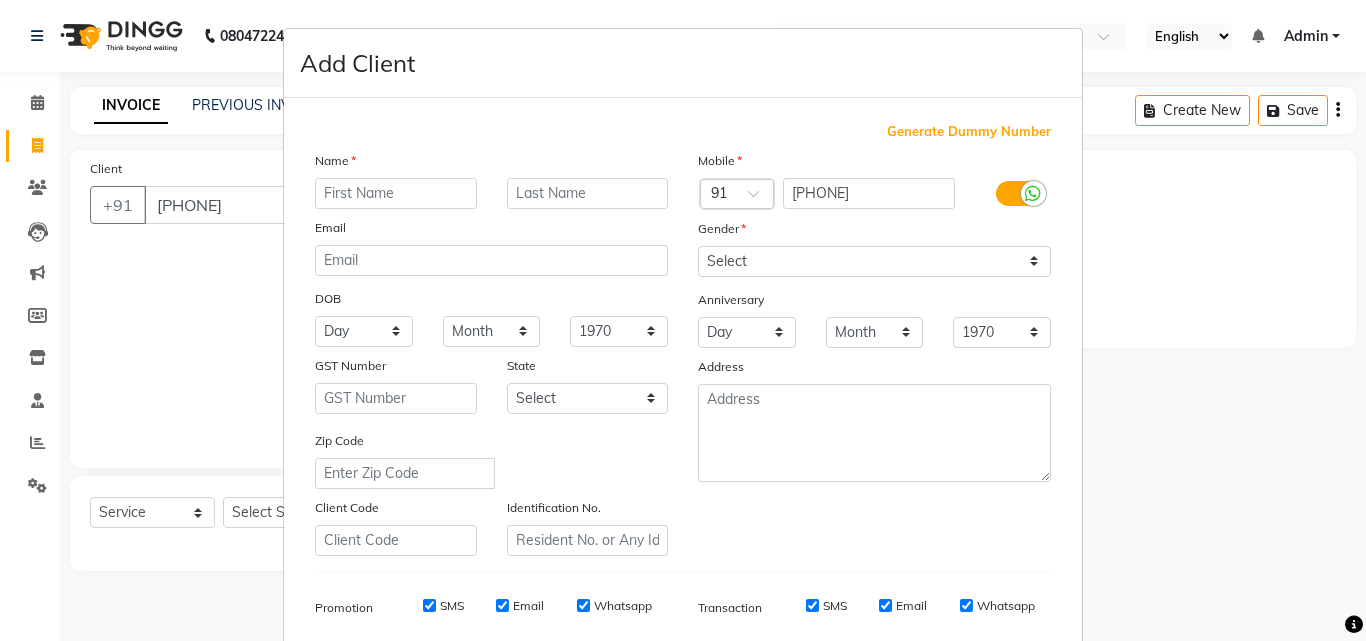 click at bounding box center (396, 193) 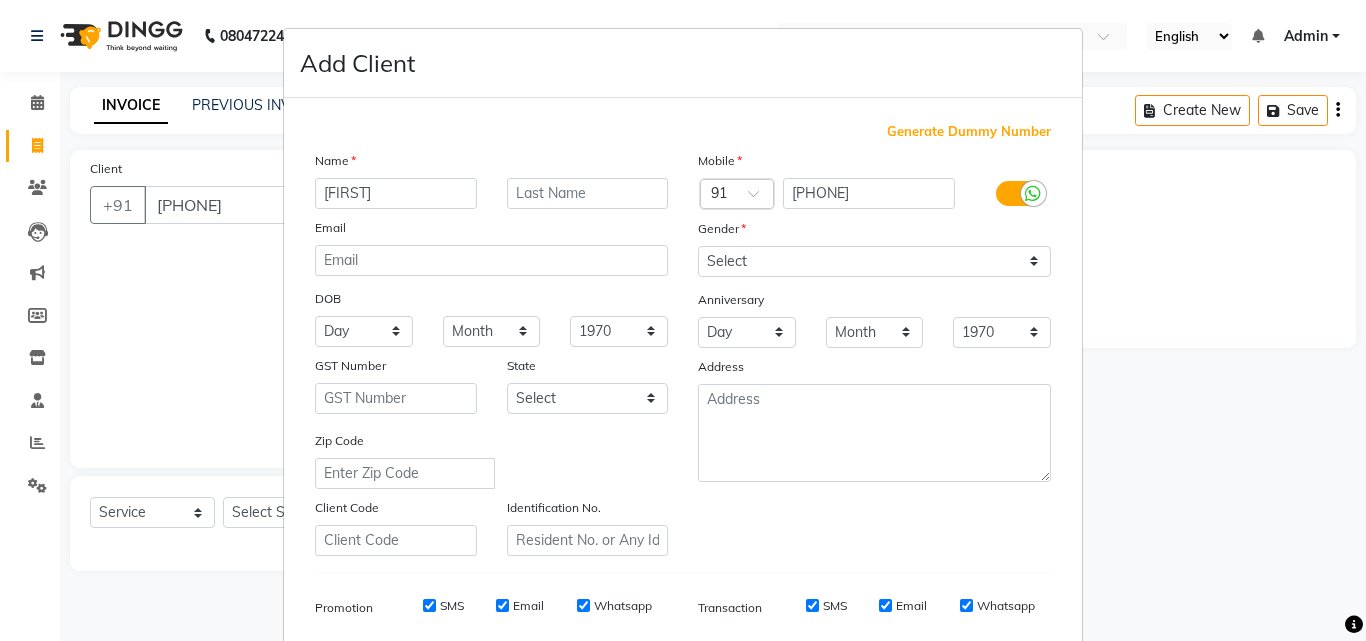 type on "[FIRST]" 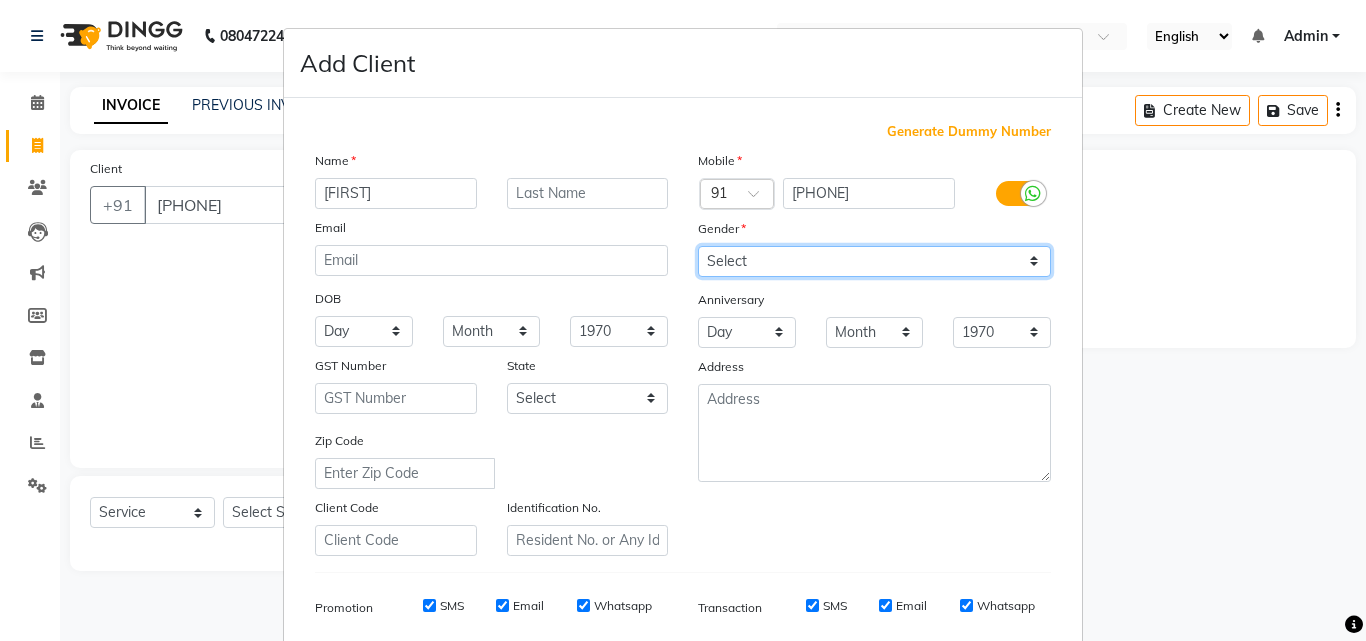 click on "Select Male Female Other Prefer Not To Say" at bounding box center (874, 261) 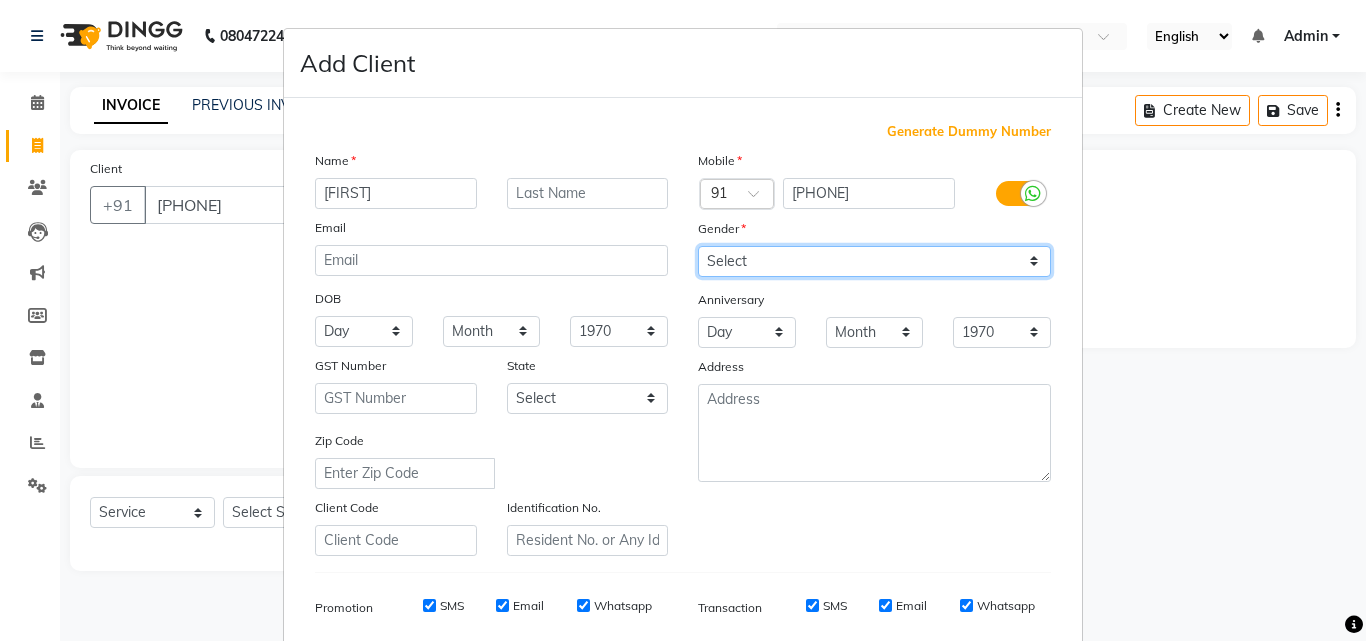 select on "female" 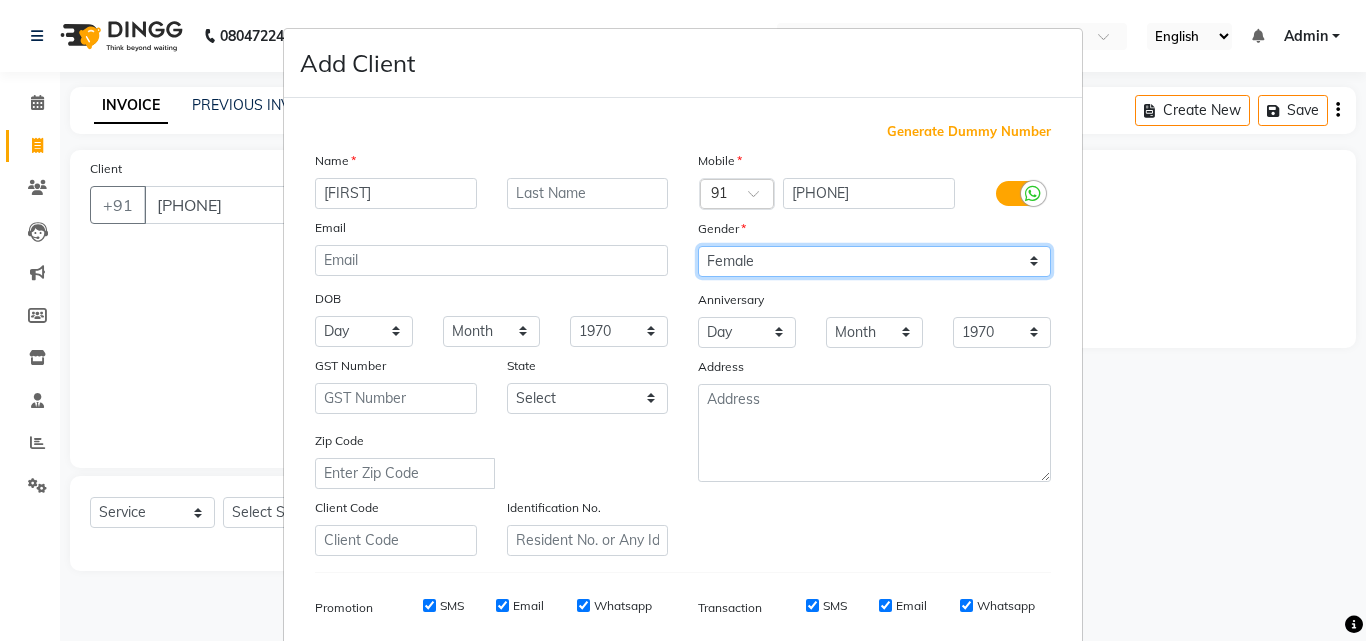 click on "Select Male Female Other Prefer Not To Say" at bounding box center [874, 261] 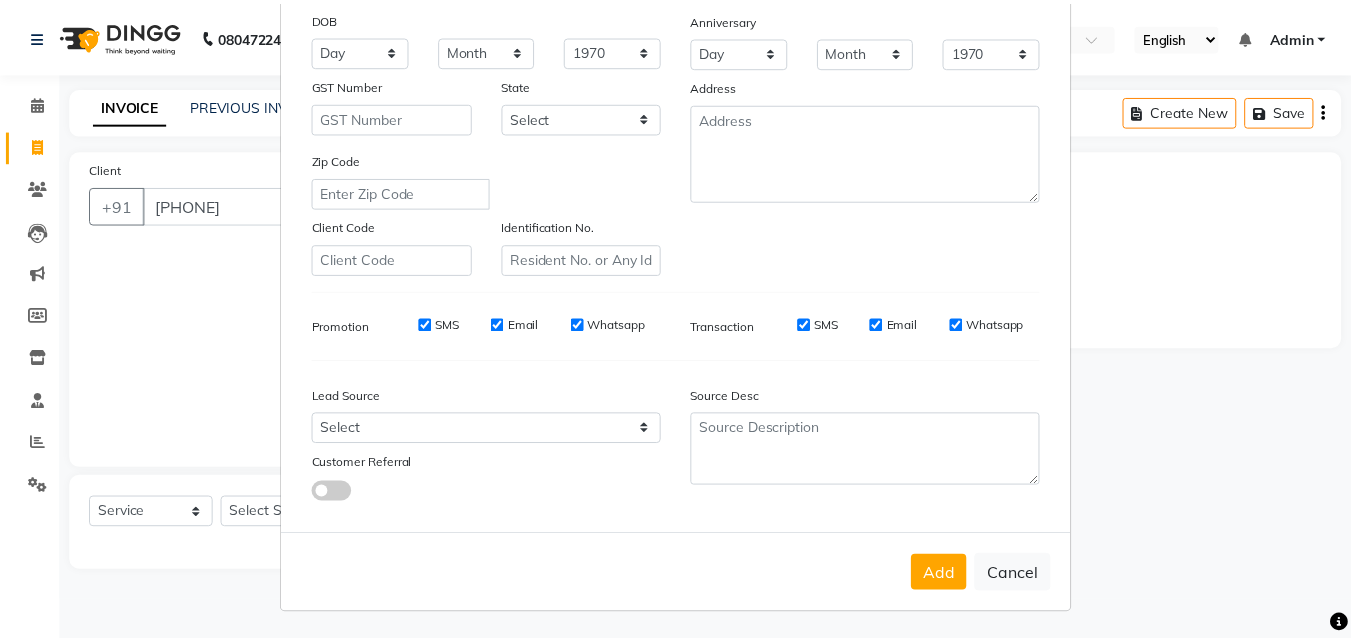 scroll, scrollTop: 282, scrollLeft: 0, axis: vertical 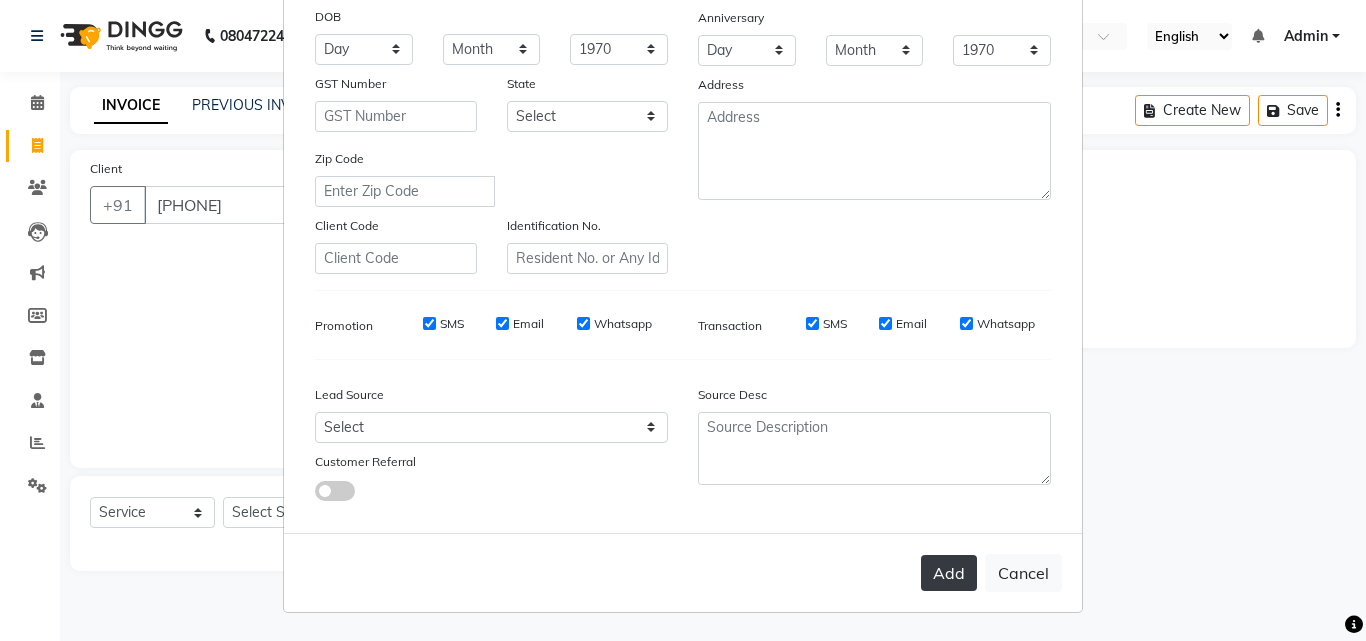 click on "Add" at bounding box center (949, 573) 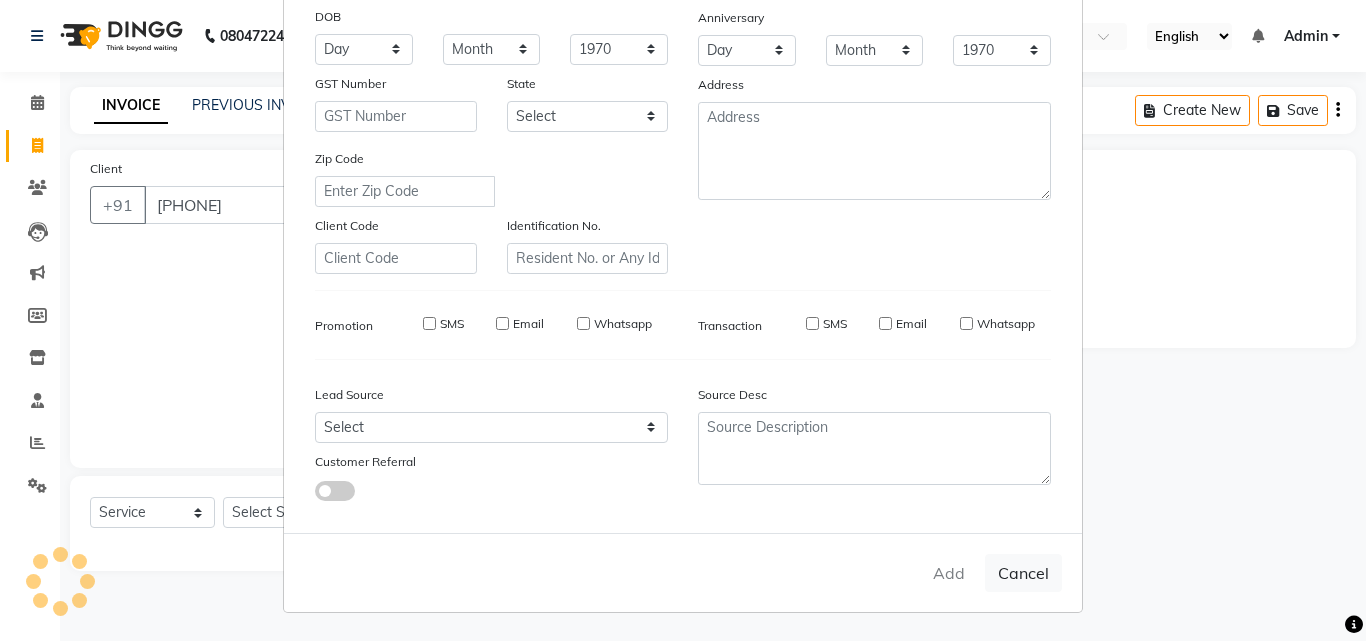 type 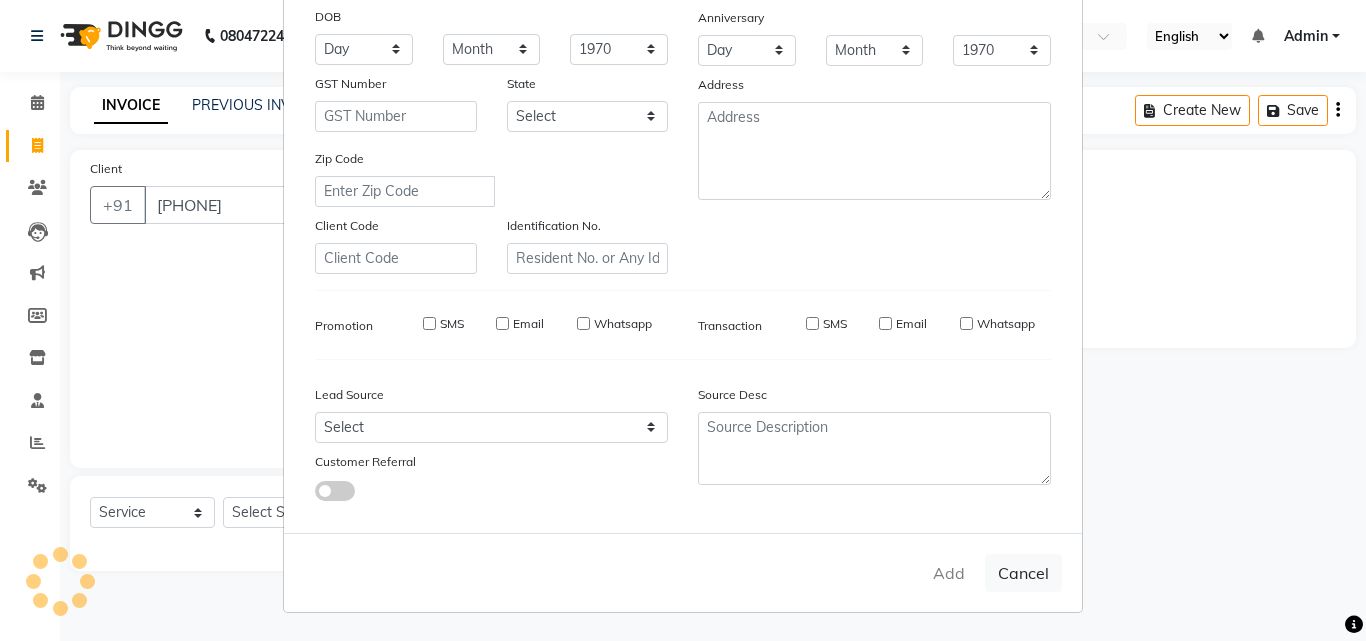 select 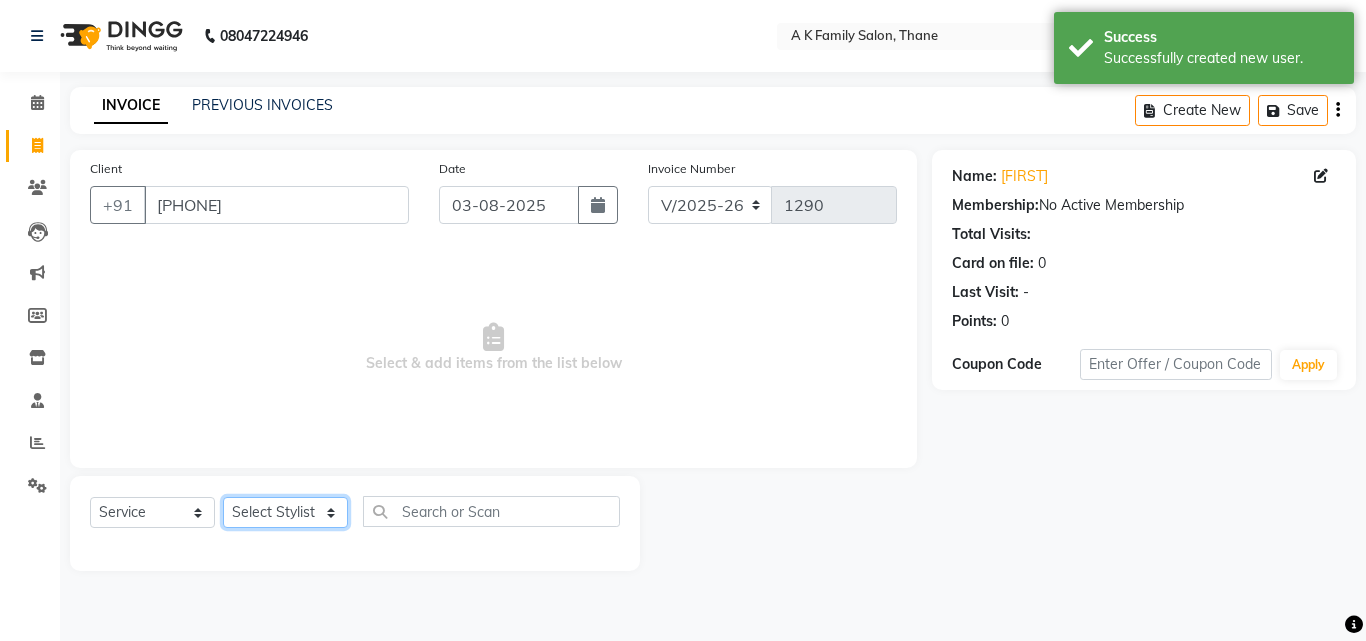 click on "Select Stylist [FIRST] [LAST], [FIRST] [LAST], [FIRST]  [LAST]" 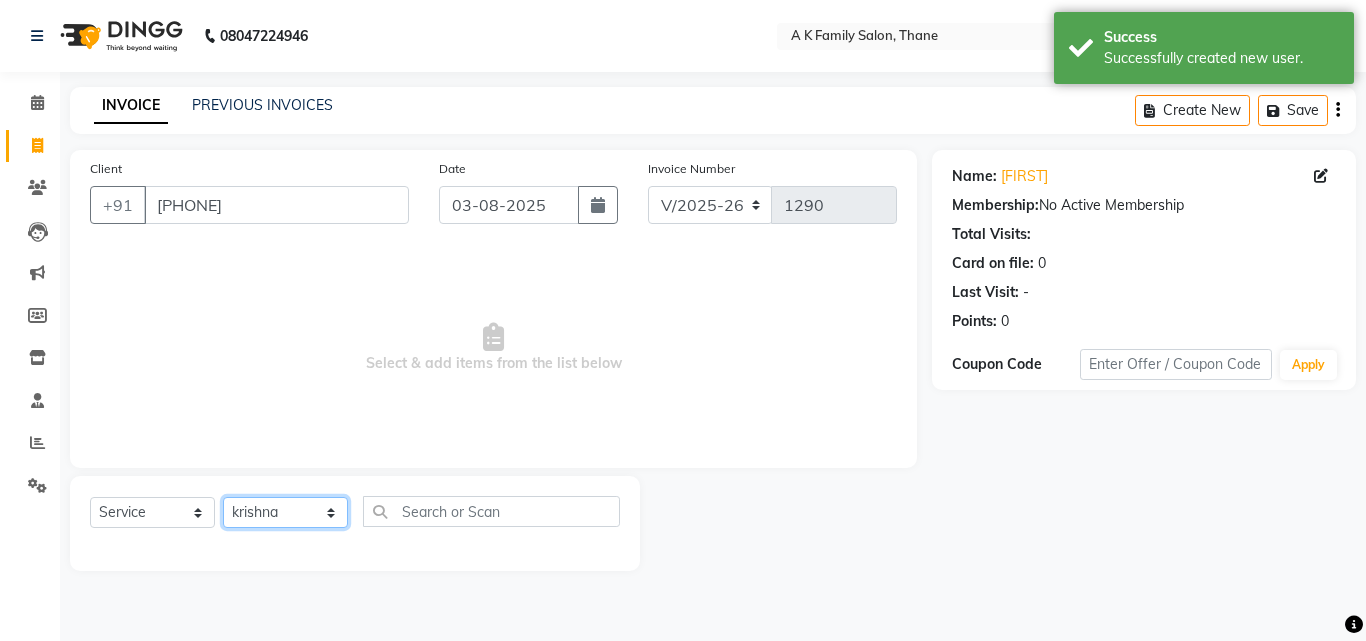 click on "Select Stylist [FIRST] [LAST], [FIRST] [LAST], [FIRST]  [LAST]" 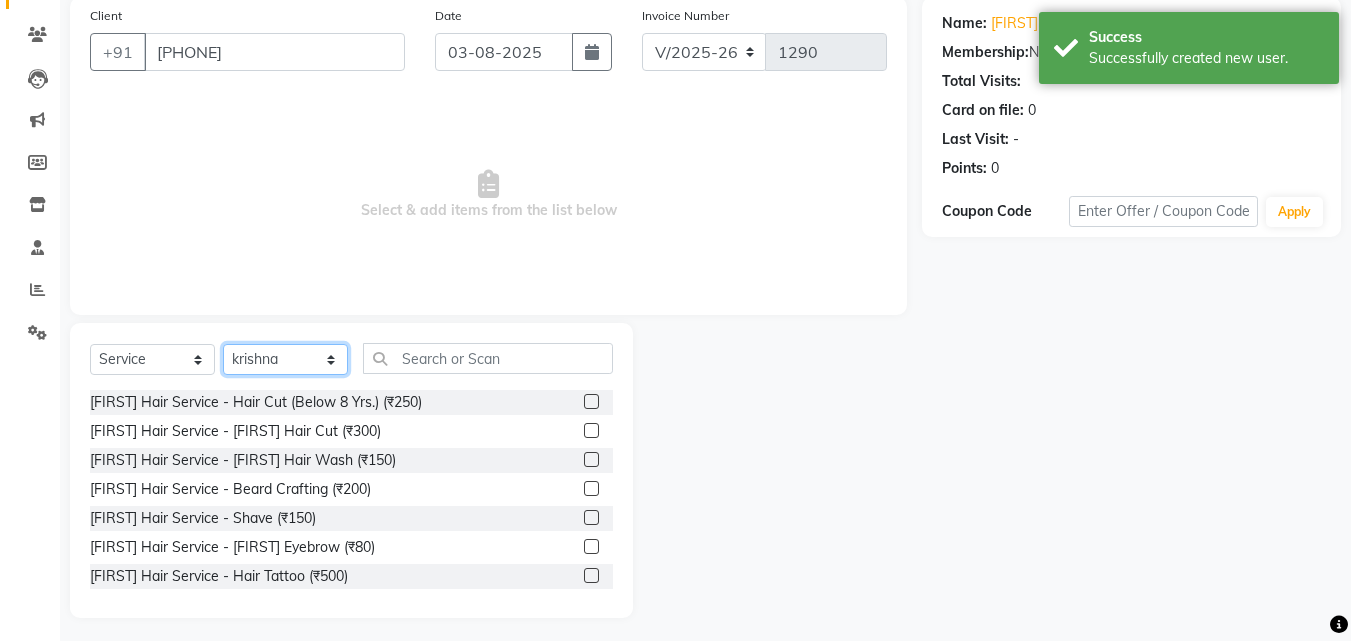 scroll, scrollTop: 160, scrollLeft: 0, axis: vertical 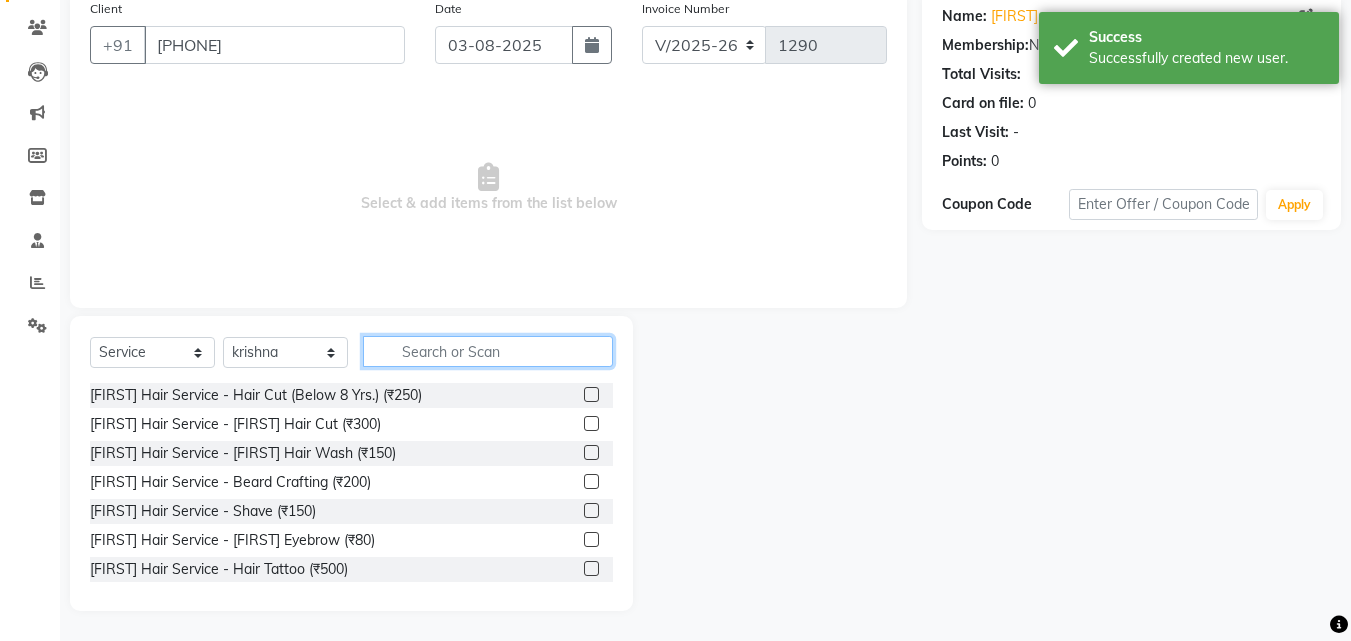click 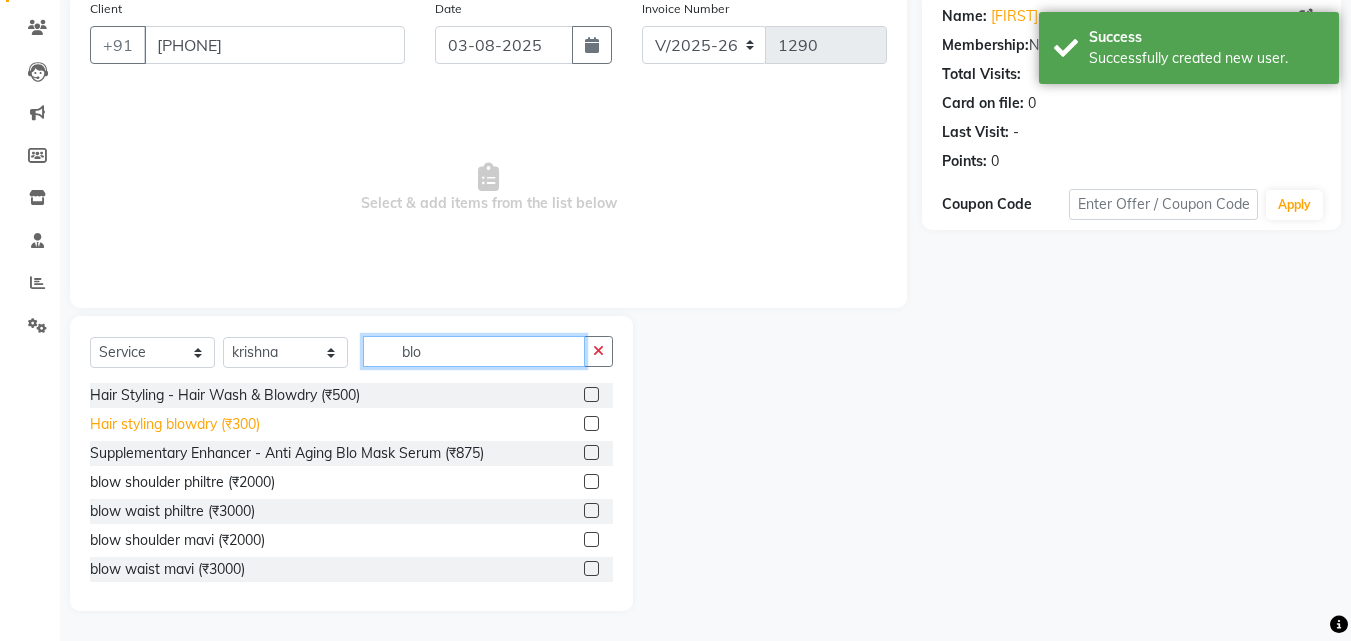 type on "blo" 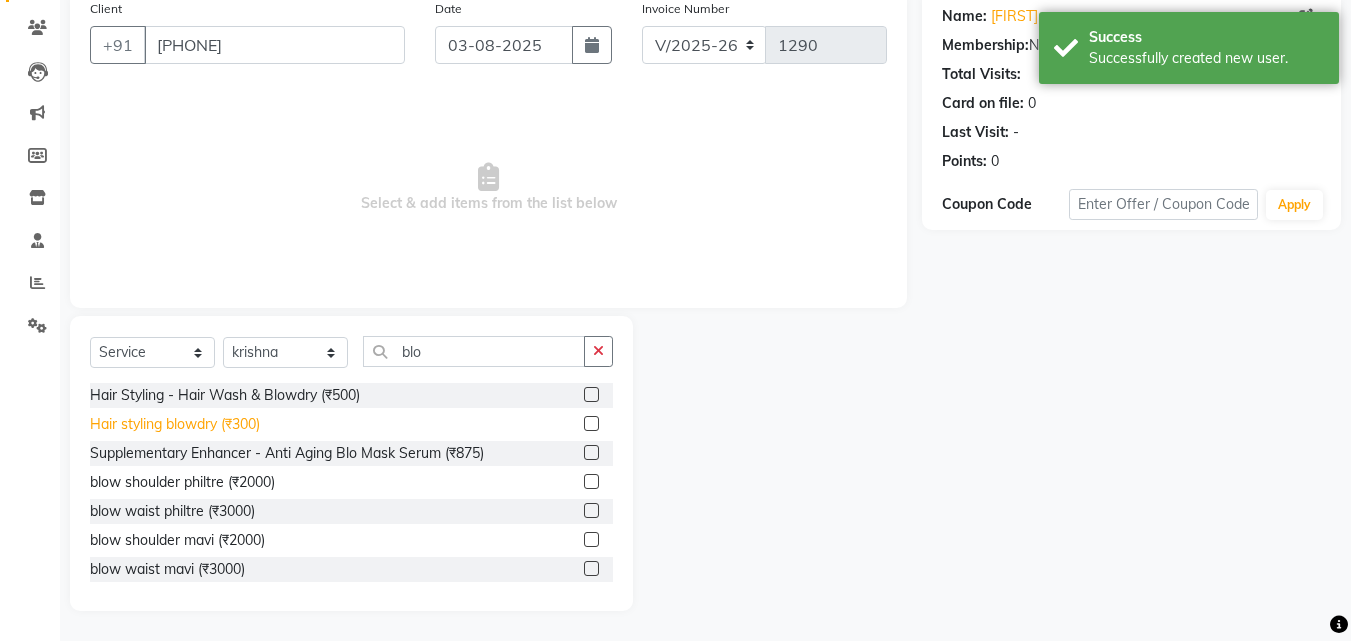 click on "Hair styling blowdry (₹300)" 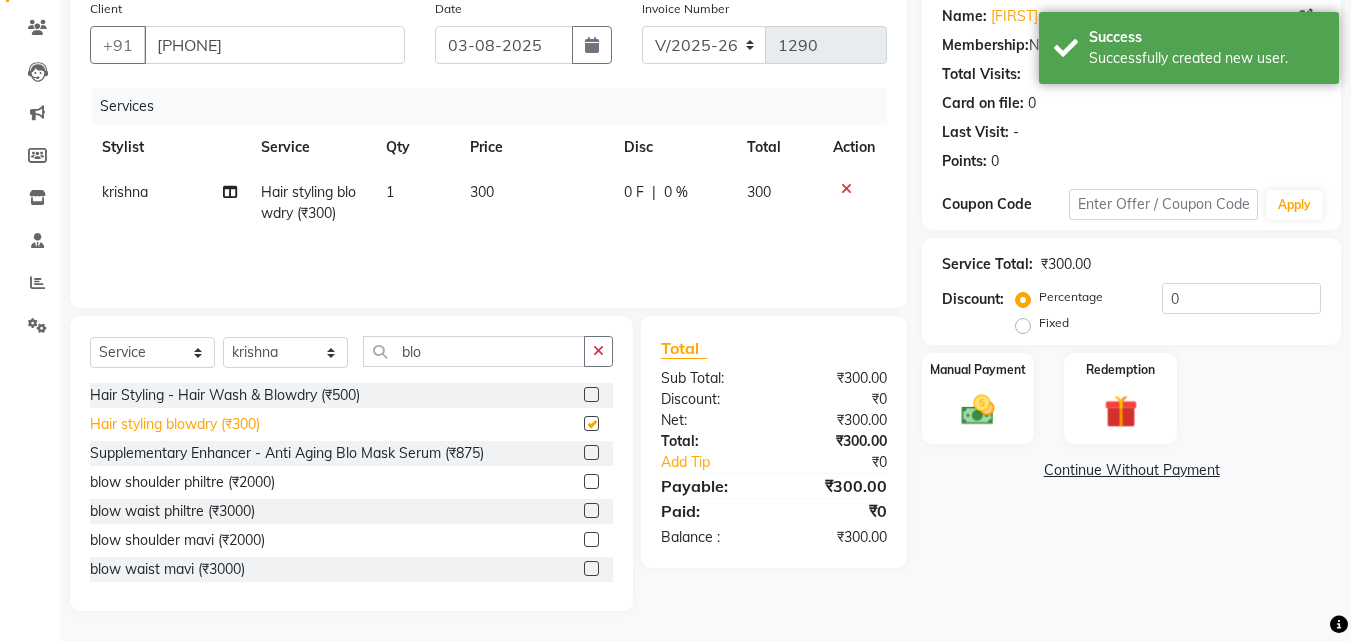 checkbox on "false" 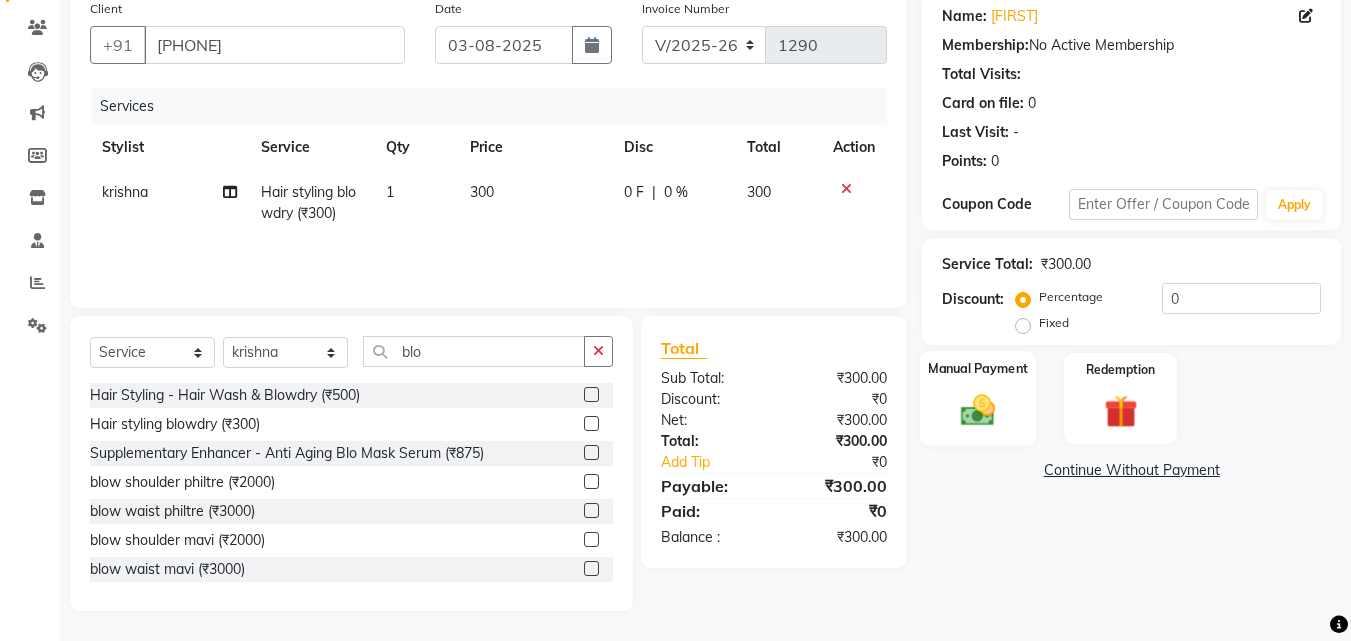 click 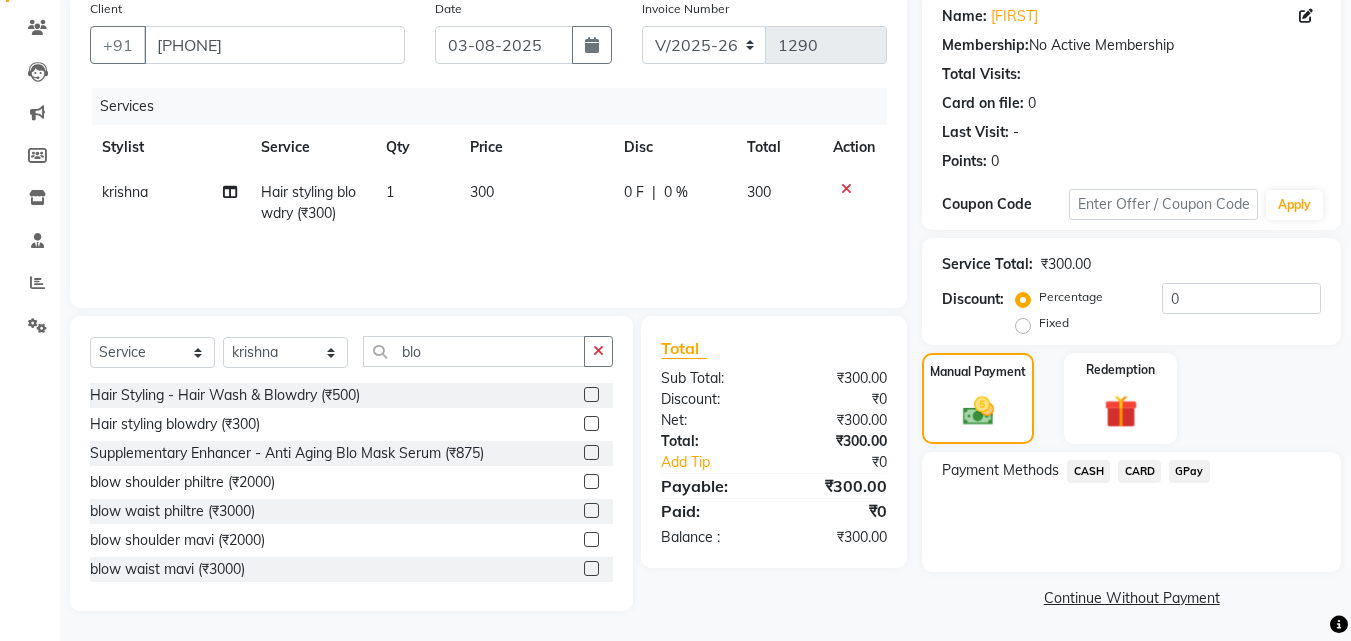 click on "GPay" 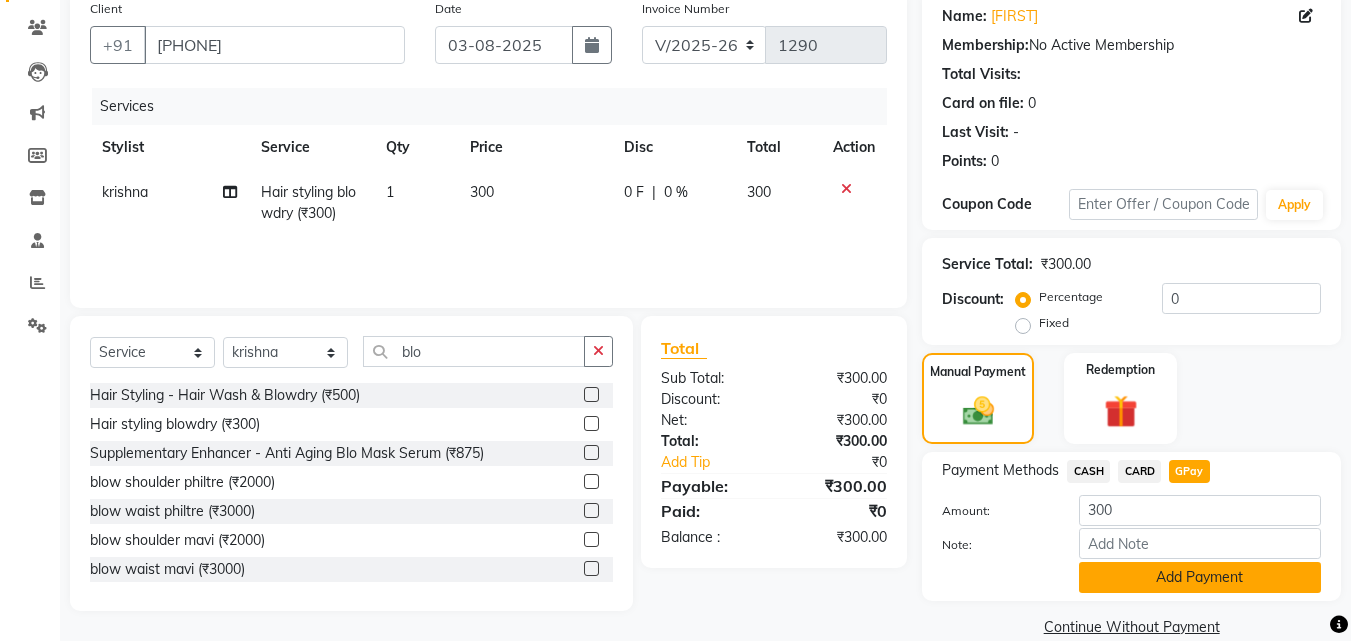 click on "Add Payment" 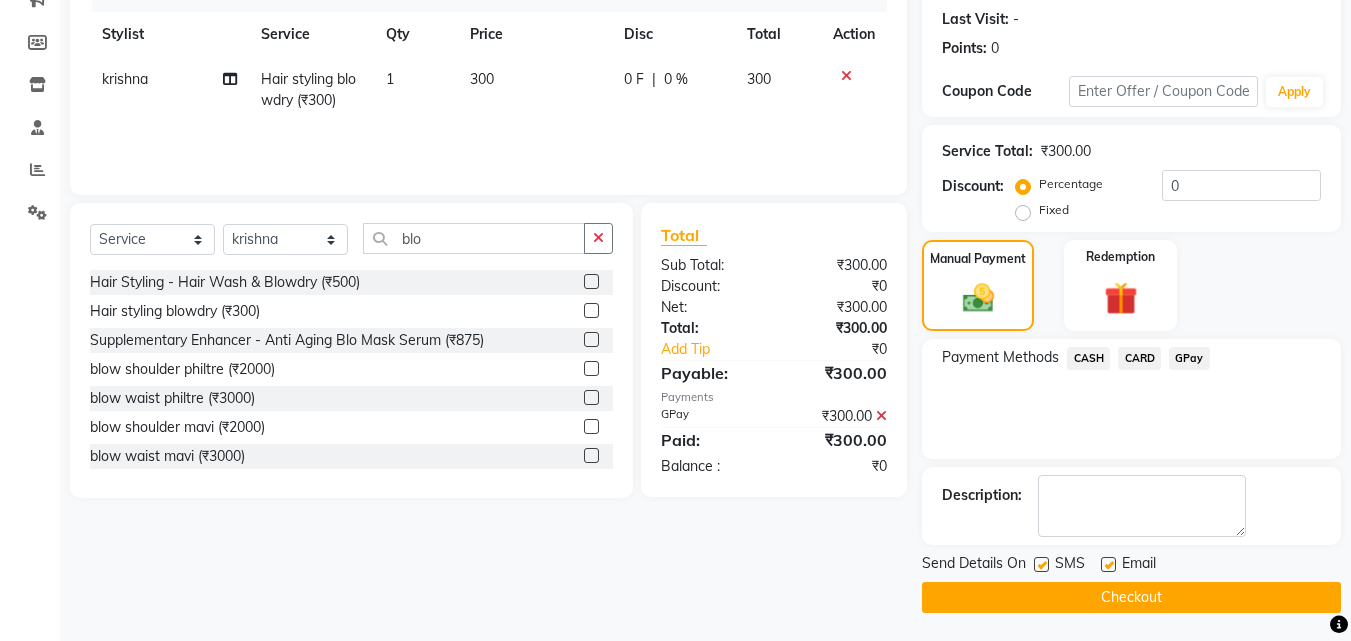 scroll, scrollTop: 275, scrollLeft: 0, axis: vertical 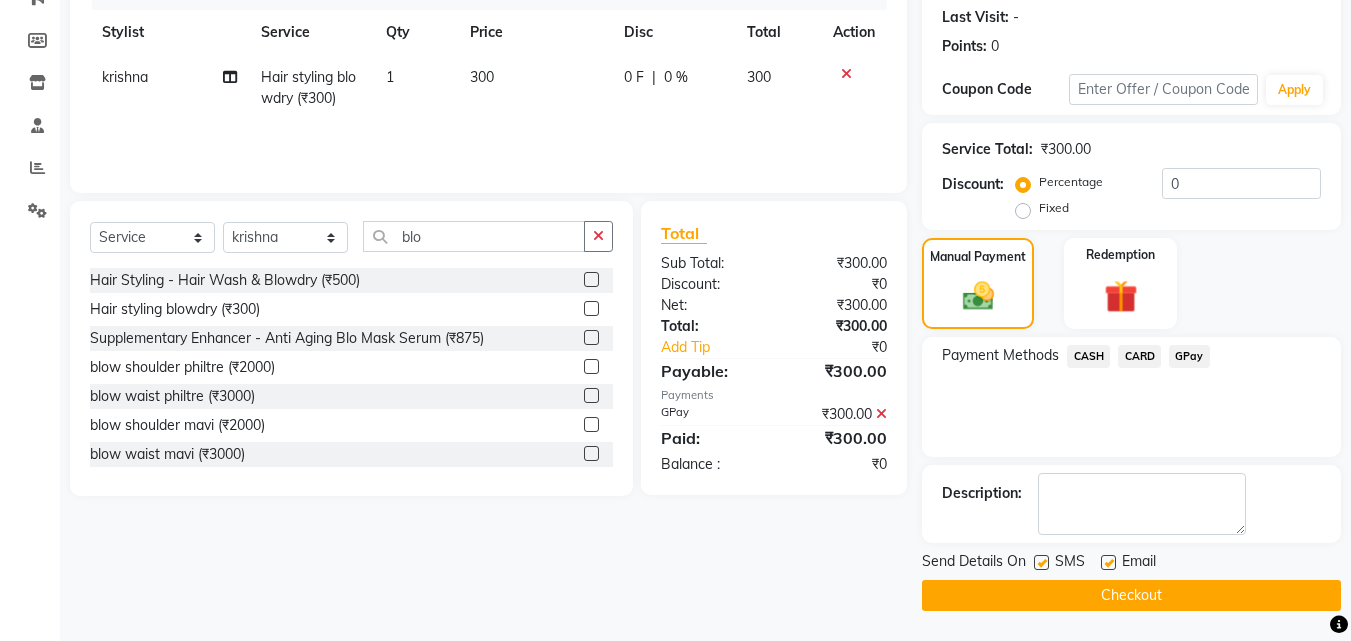 click on "Checkout" 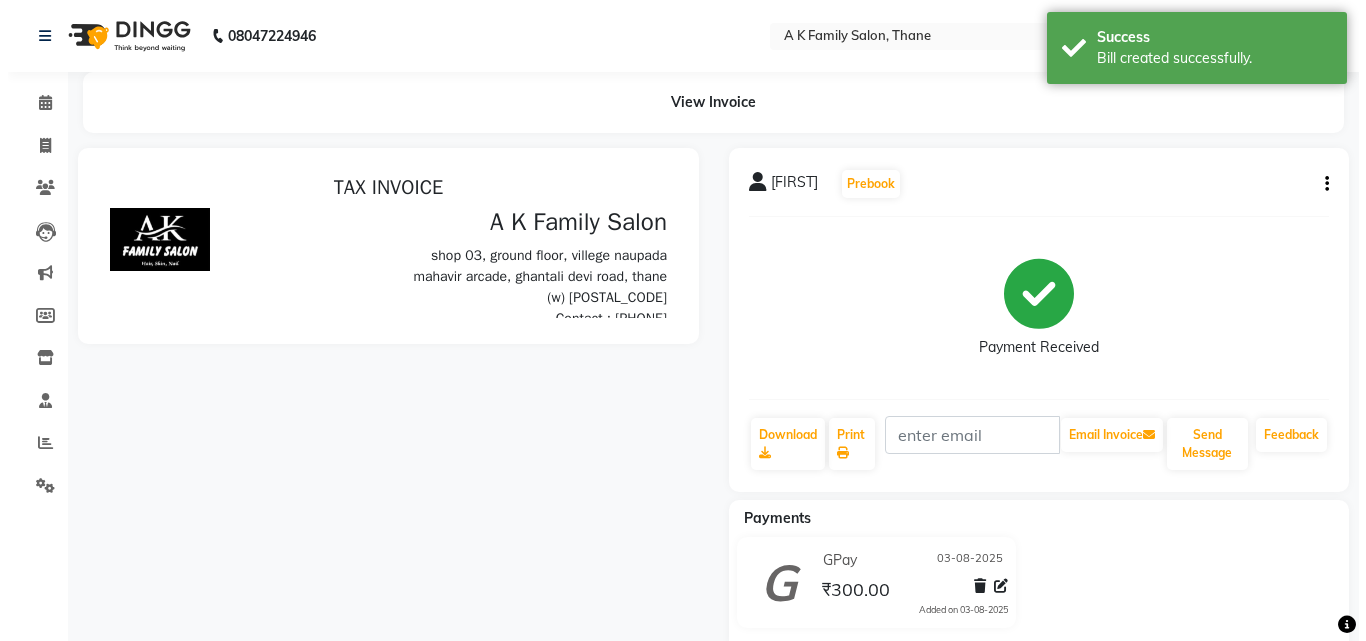 scroll, scrollTop: 0, scrollLeft: 0, axis: both 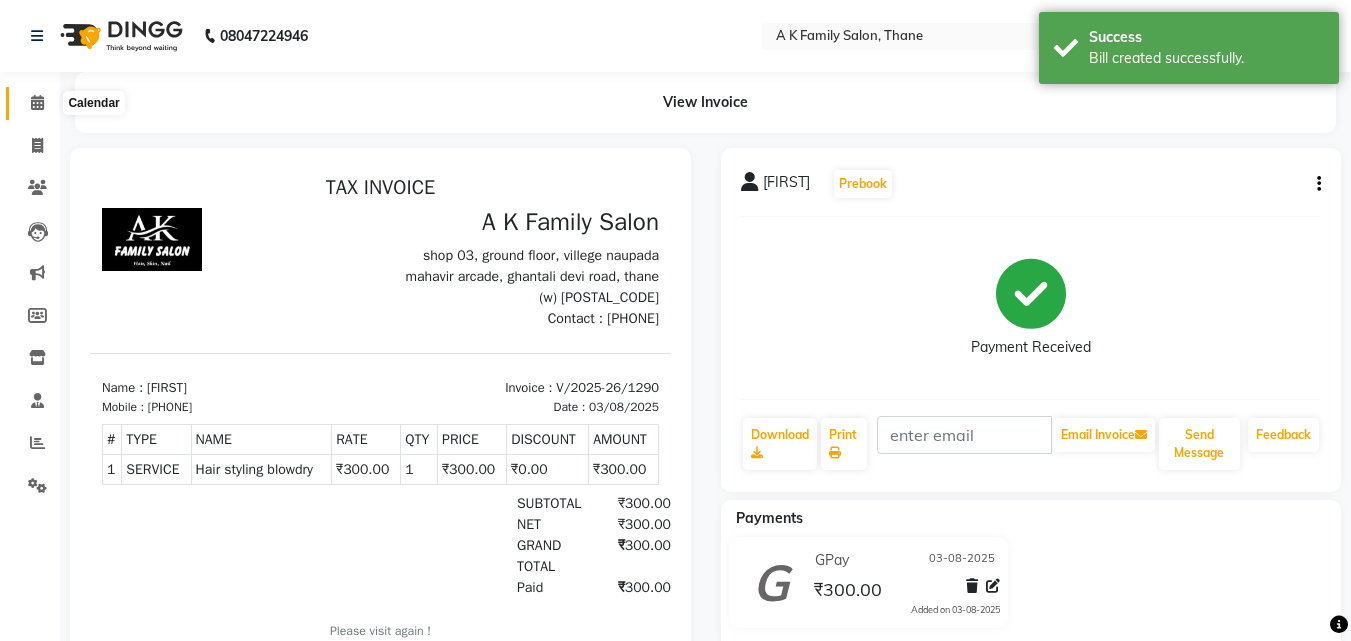 click 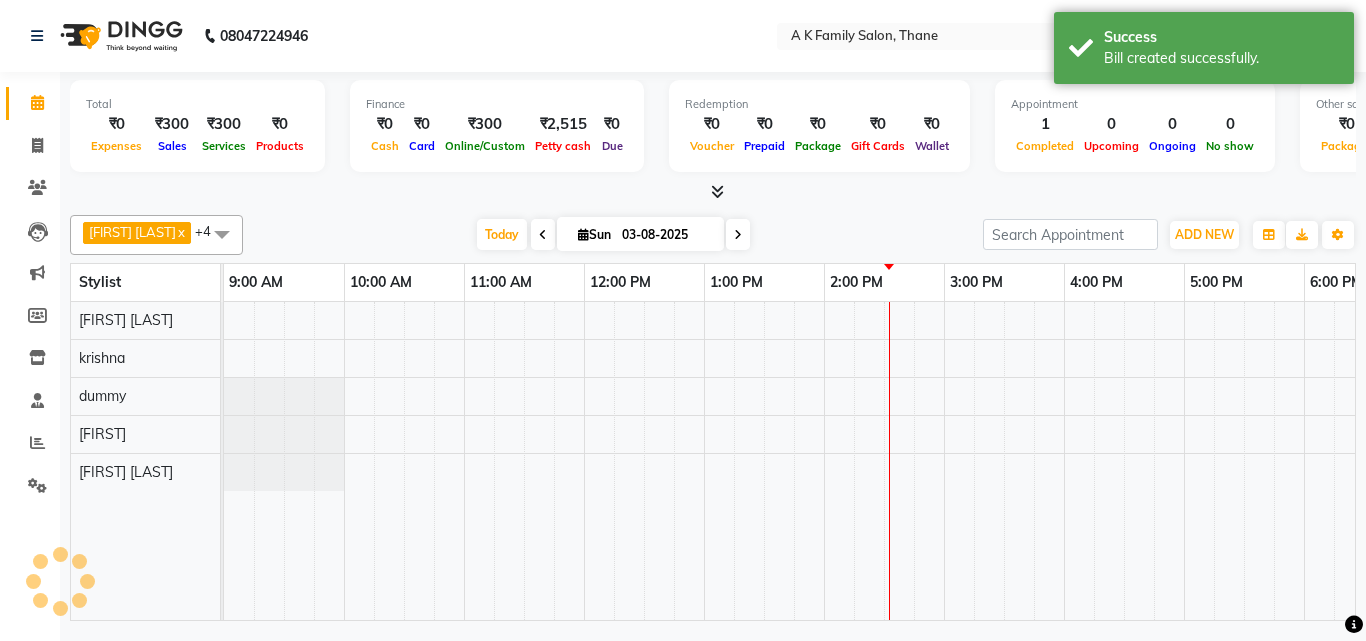 scroll, scrollTop: 0, scrollLeft: 0, axis: both 